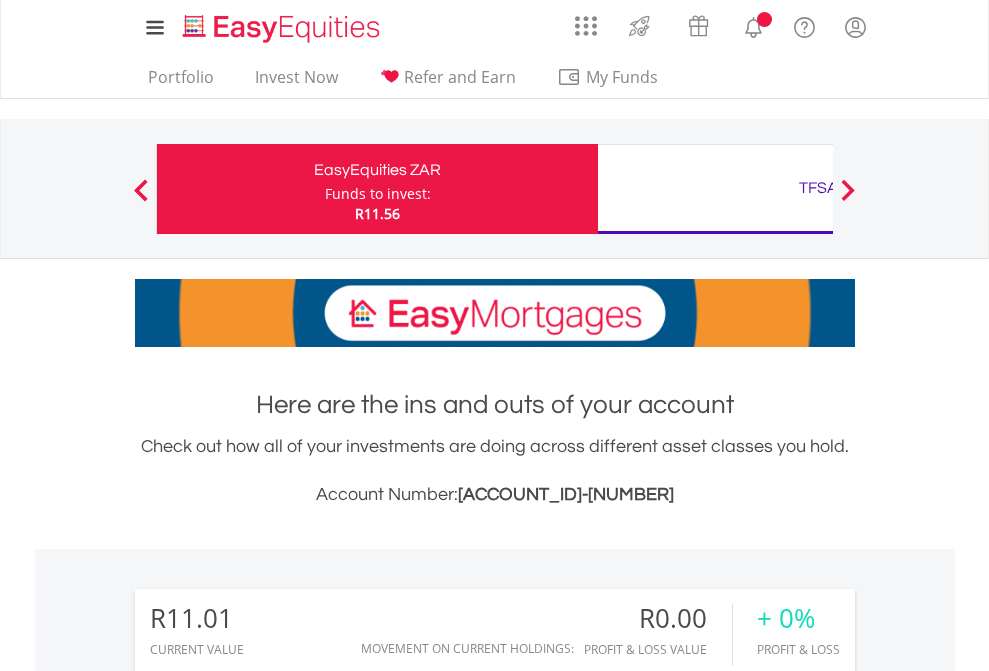scroll, scrollTop: 0, scrollLeft: 0, axis: both 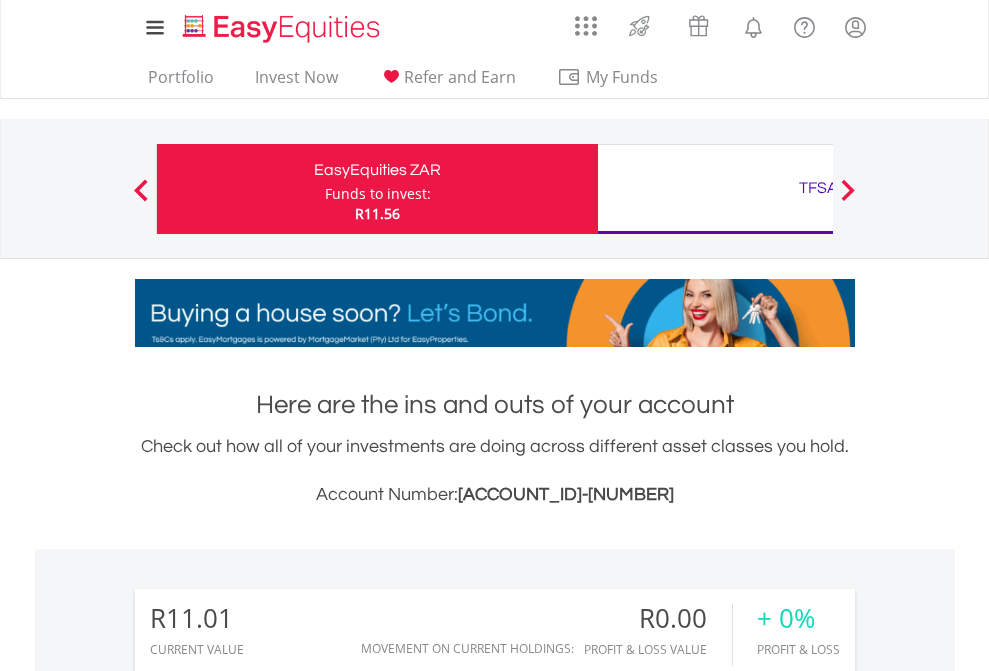 click on "Funds to invest:" at bounding box center [378, 194] 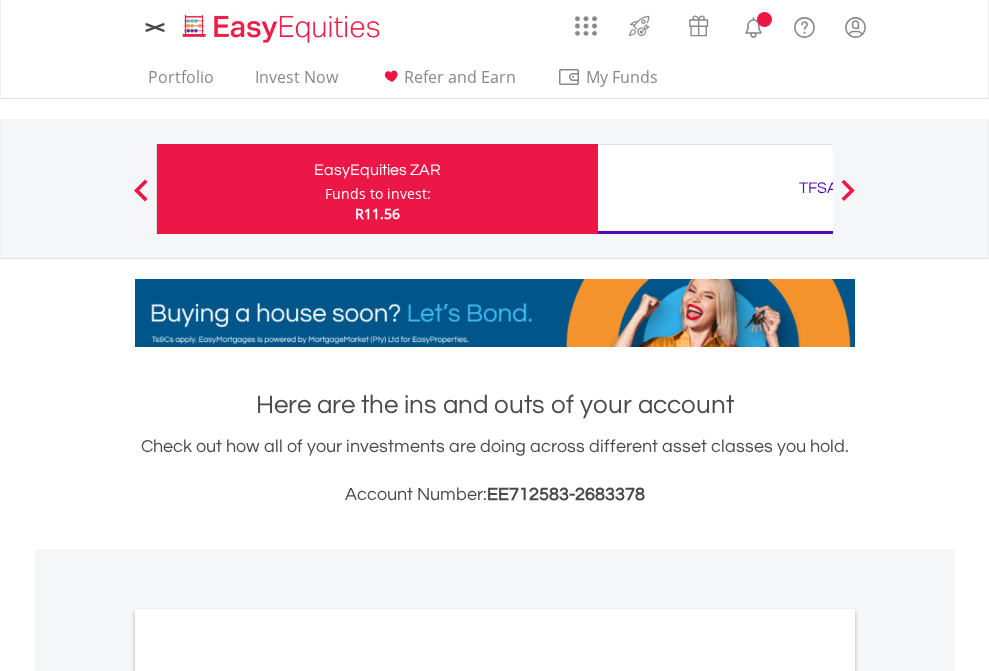 scroll, scrollTop: 0, scrollLeft: 0, axis: both 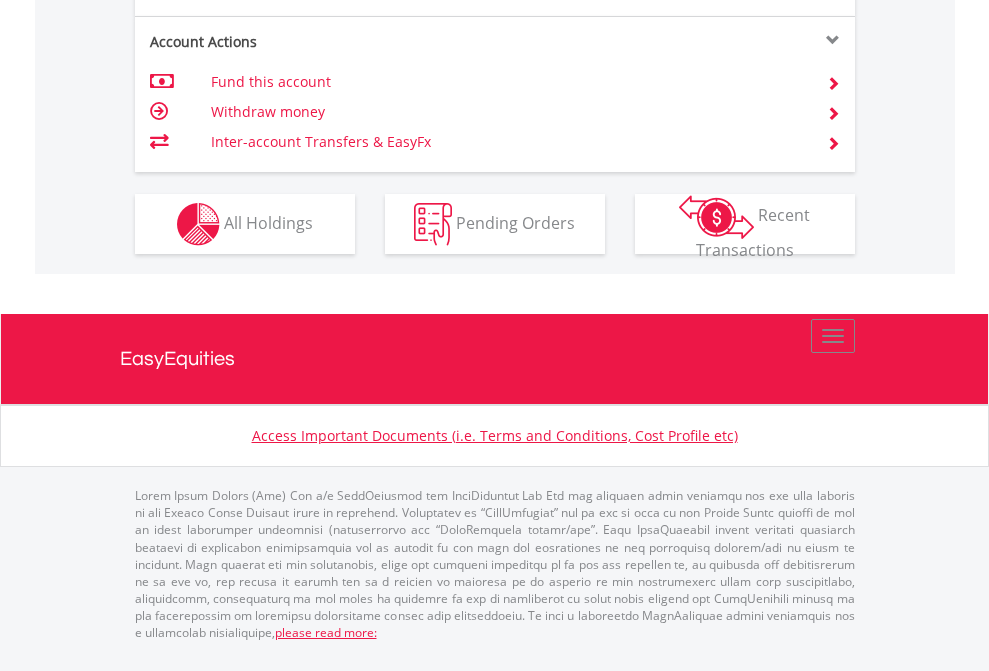 click on "Investment types" at bounding box center [706, -337] 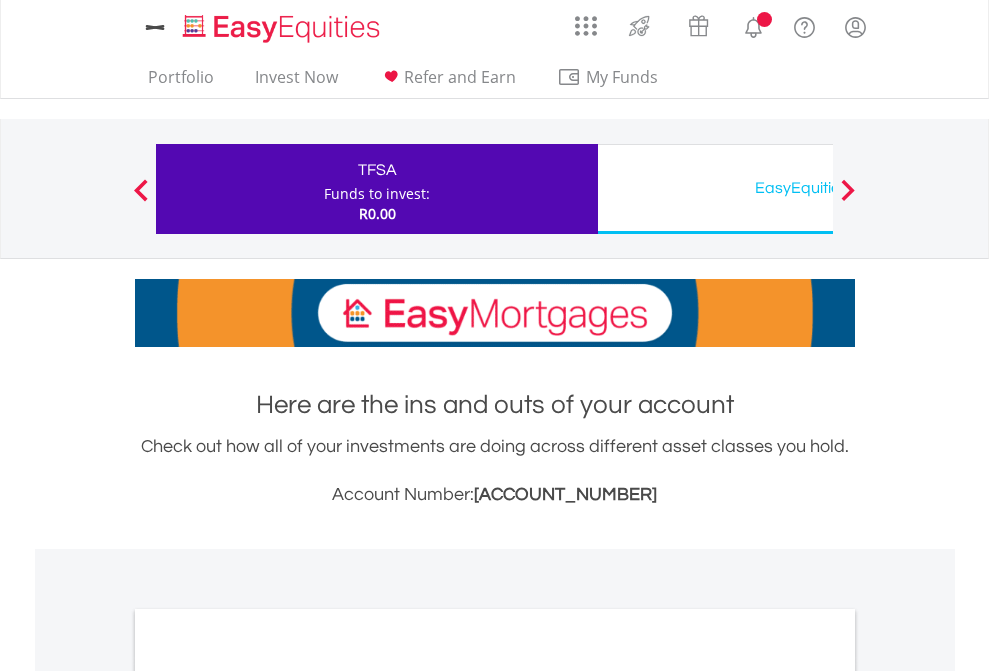 scroll, scrollTop: 0, scrollLeft: 0, axis: both 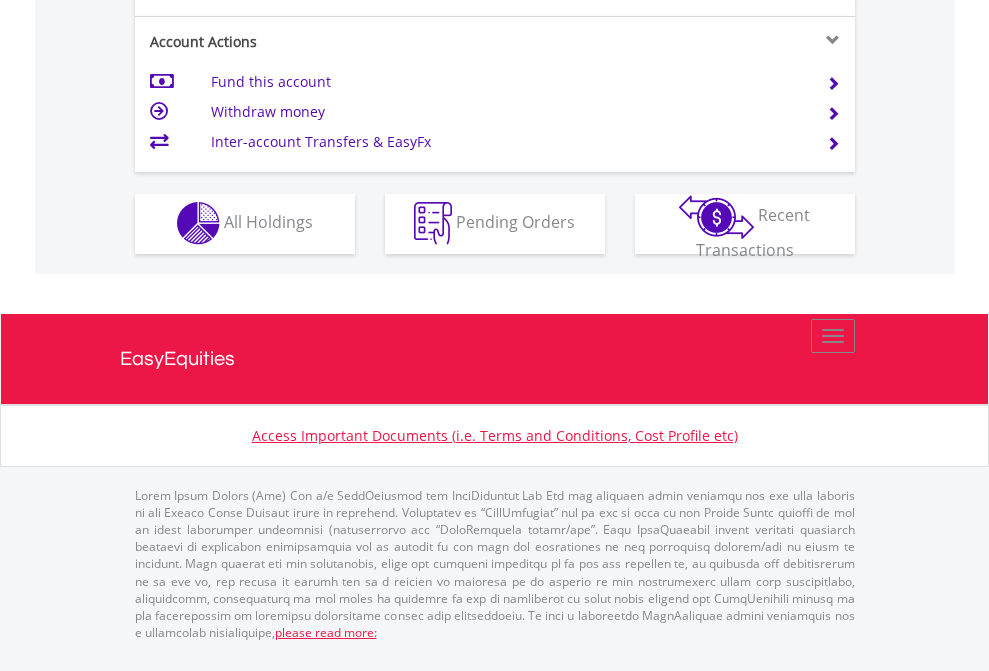 click on "Investment types" at bounding box center [706, -353] 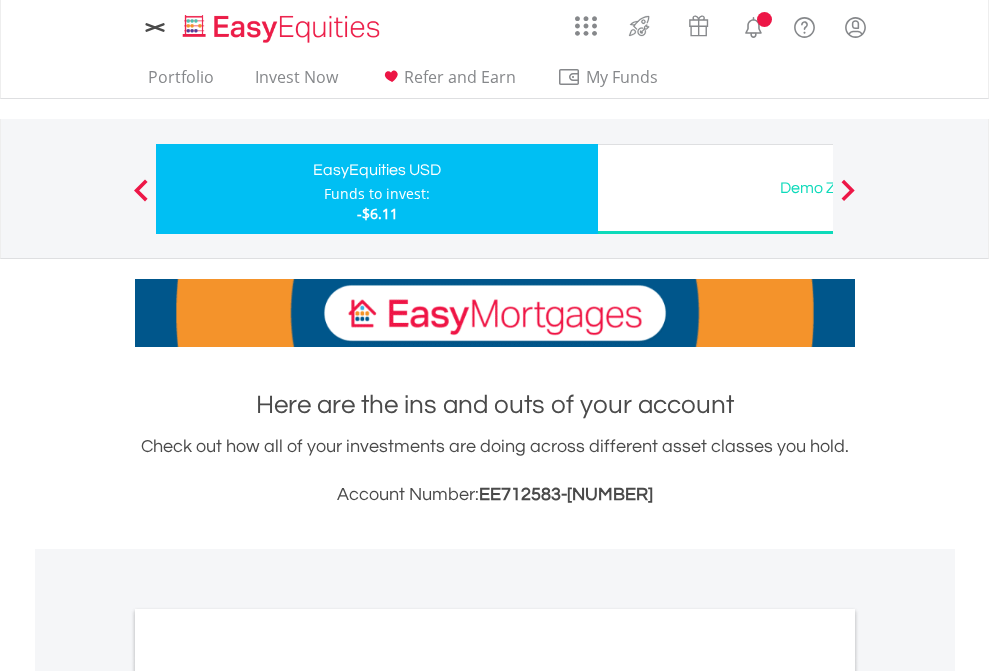 scroll, scrollTop: 0, scrollLeft: 0, axis: both 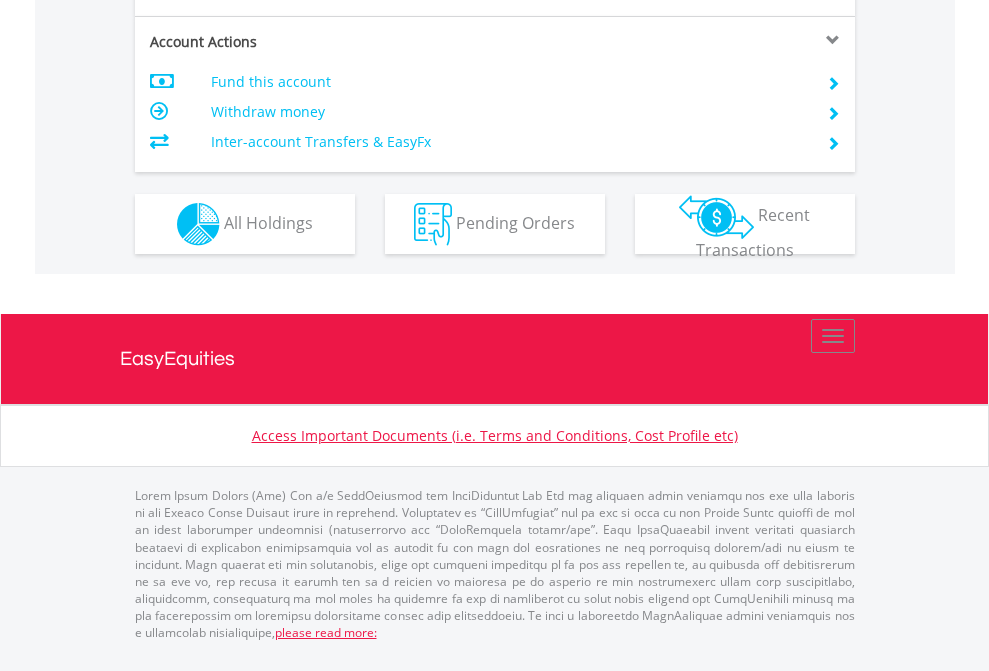 click on "Investment types" at bounding box center [706, -337] 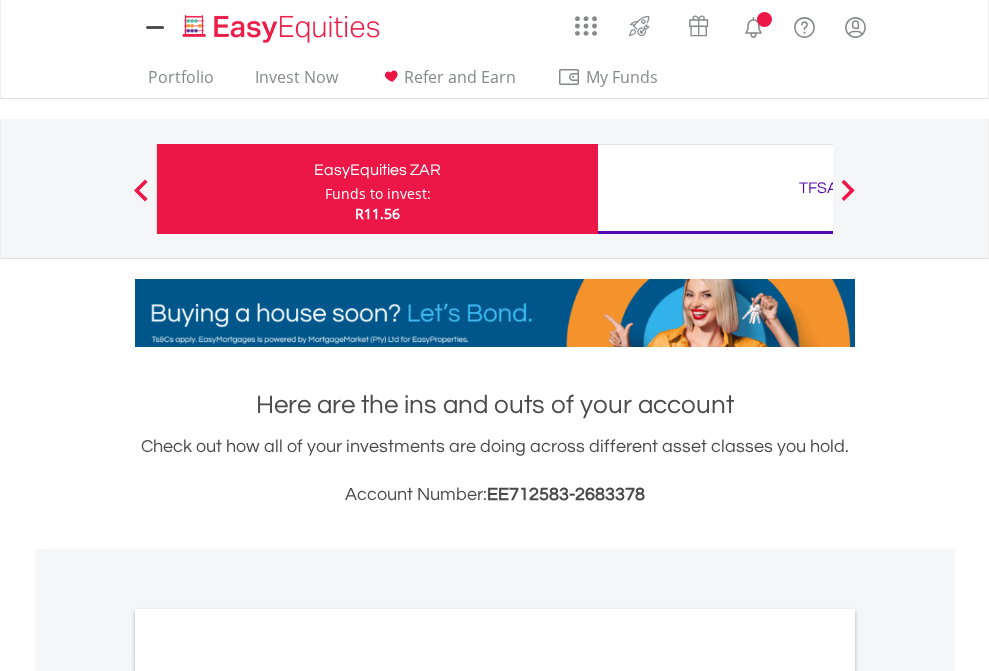 click on "All Holdings" at bounding box center (268, 1096) 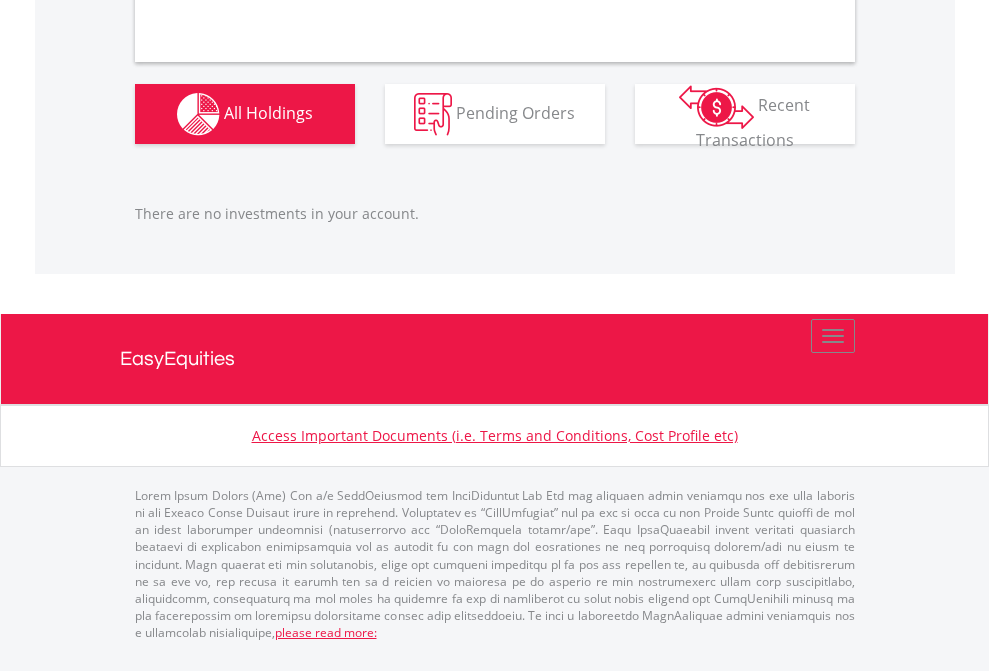 scroll, scrollTop: 1987, scrollLeft: 0, axis: vertical 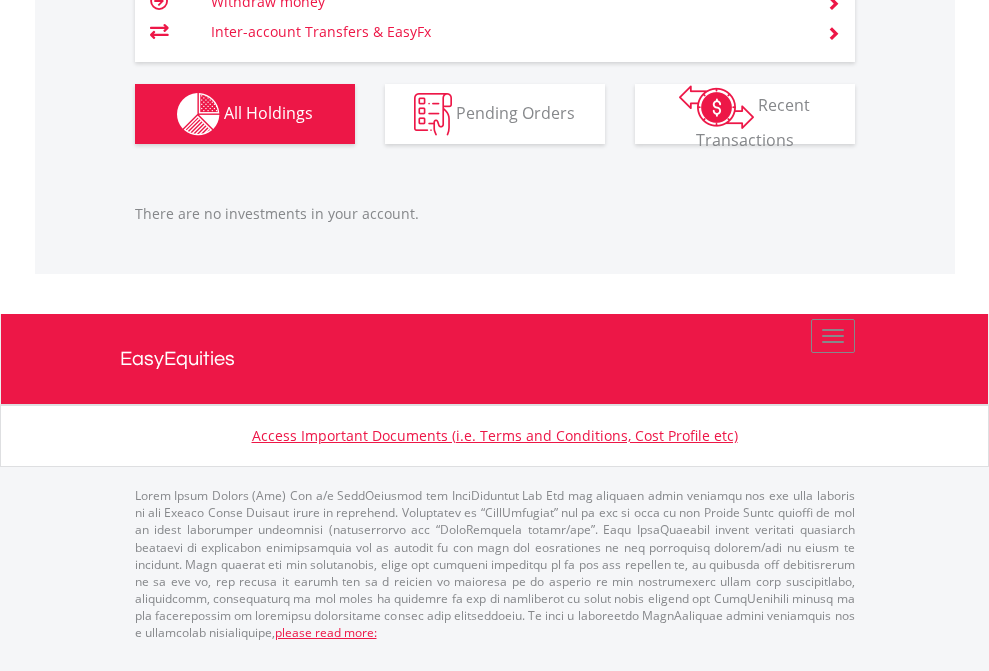 click on "TFSA" at bounding box center (818, -1166) 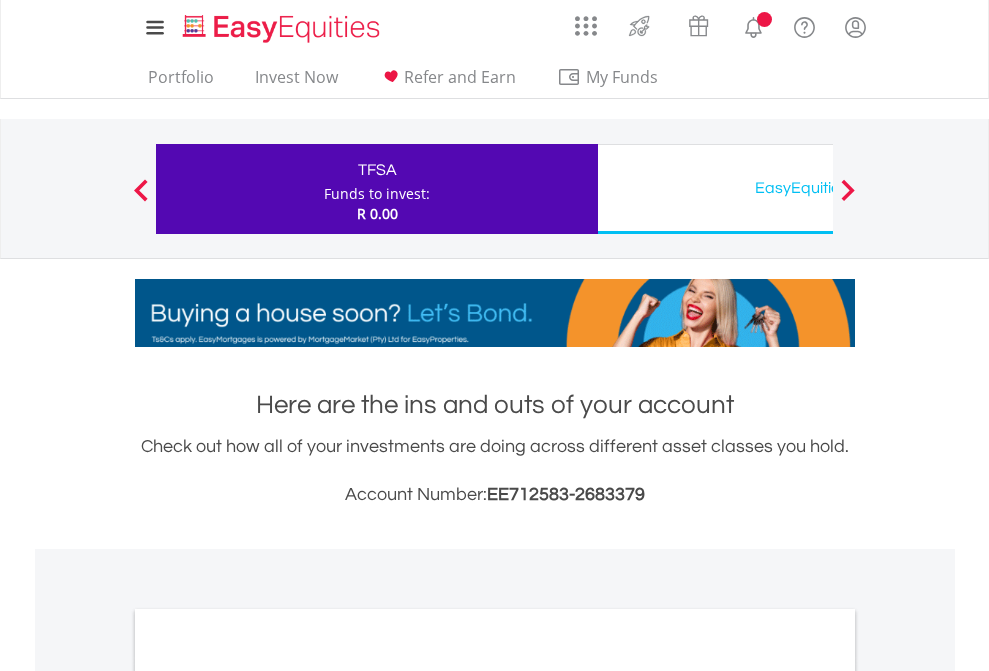 scroll, scrollTop: 1202, scrollLeft: 0, axis: vertical 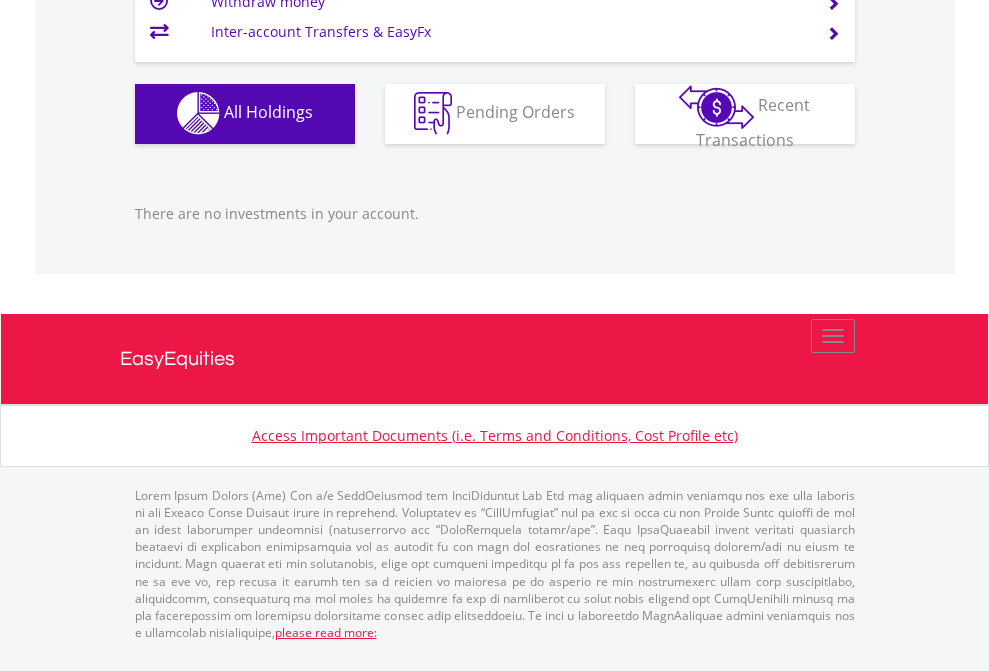 click on "EasyEquities USD" at bounding box center (818, -1142) 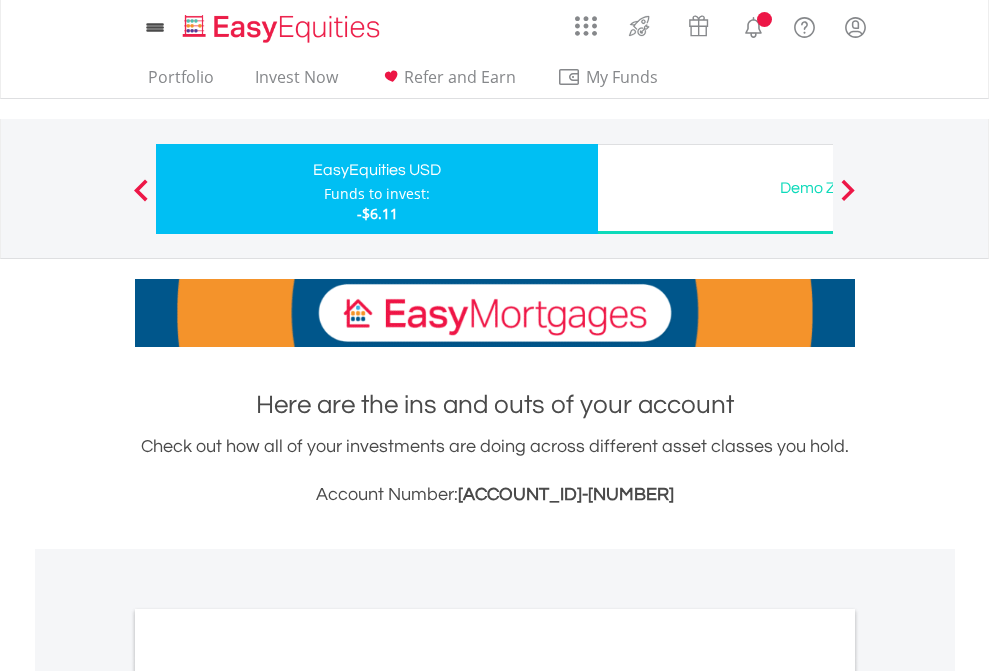 scroll, scrollTop: 1202, scrollLeft: 0, axis: vertical 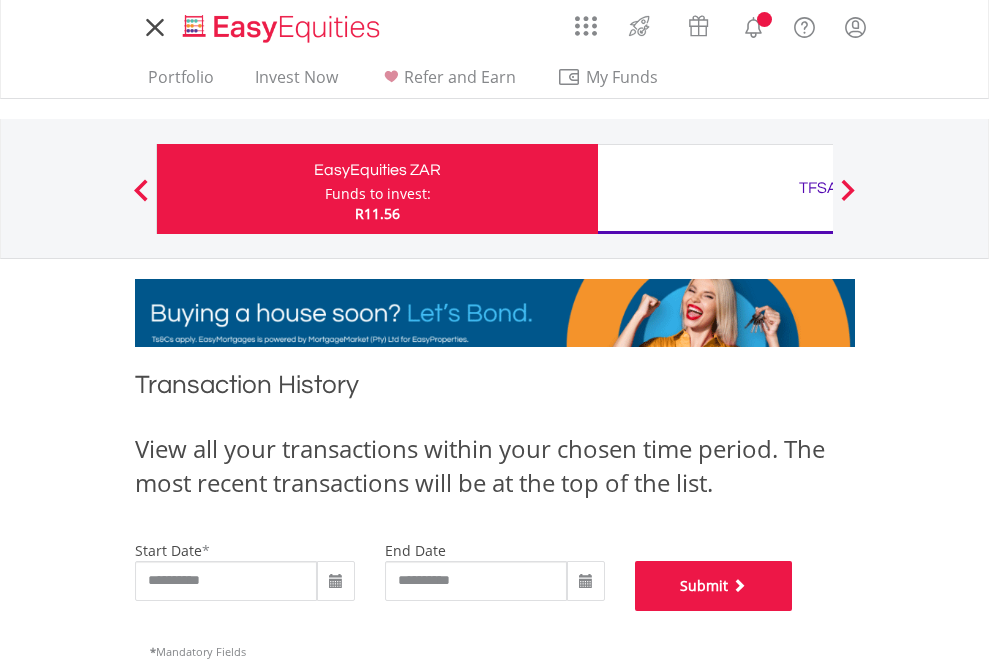 click on "Submit" at bounding box center (714, 586) 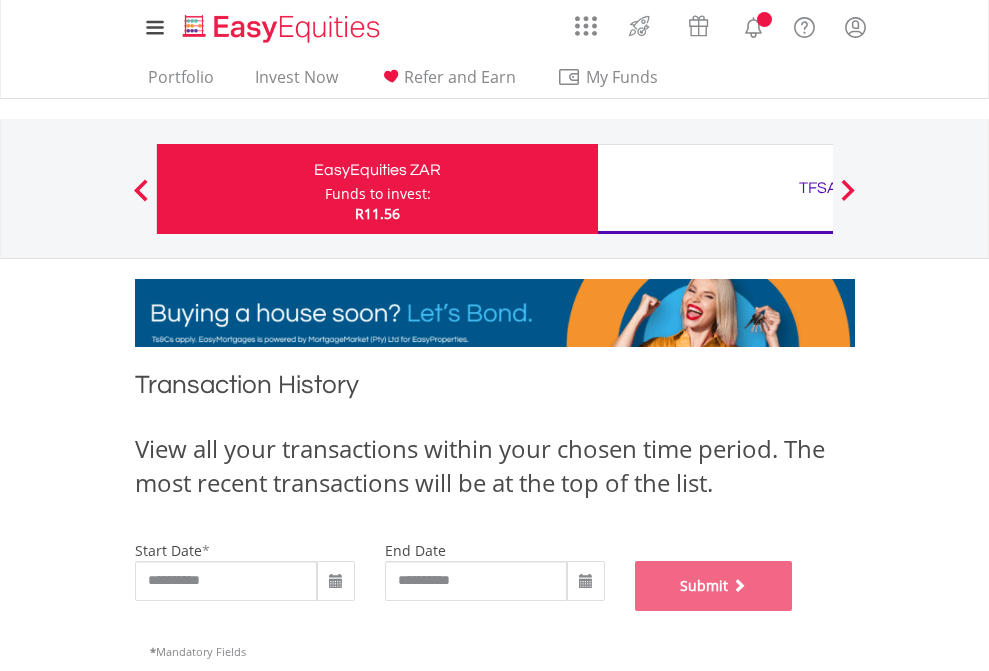 scroll, scrollTop: 811, scrollLeft: 0, axis: vertical 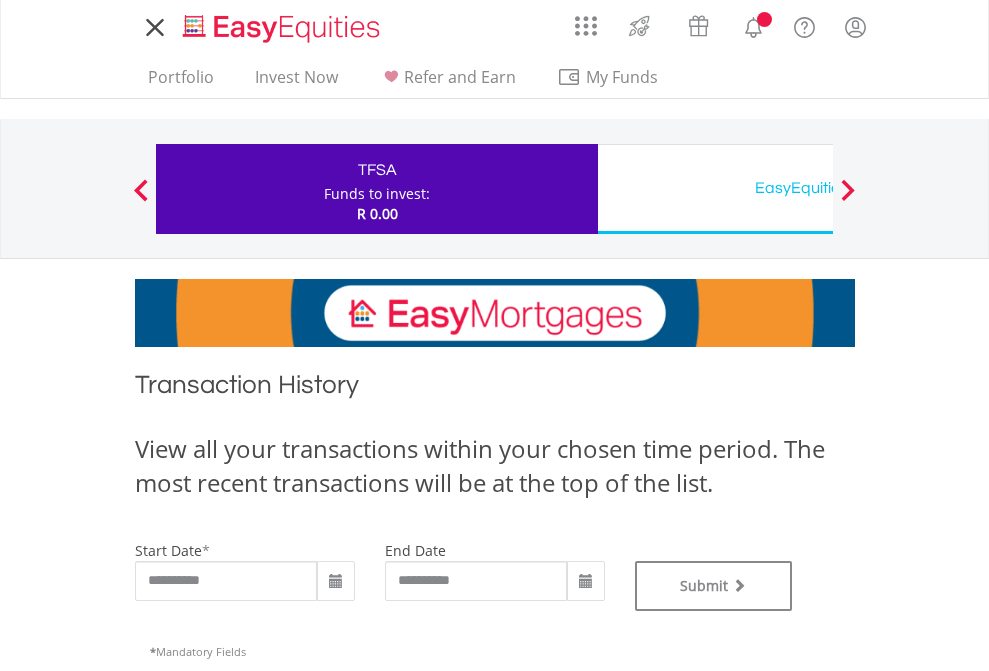 type on "**********" 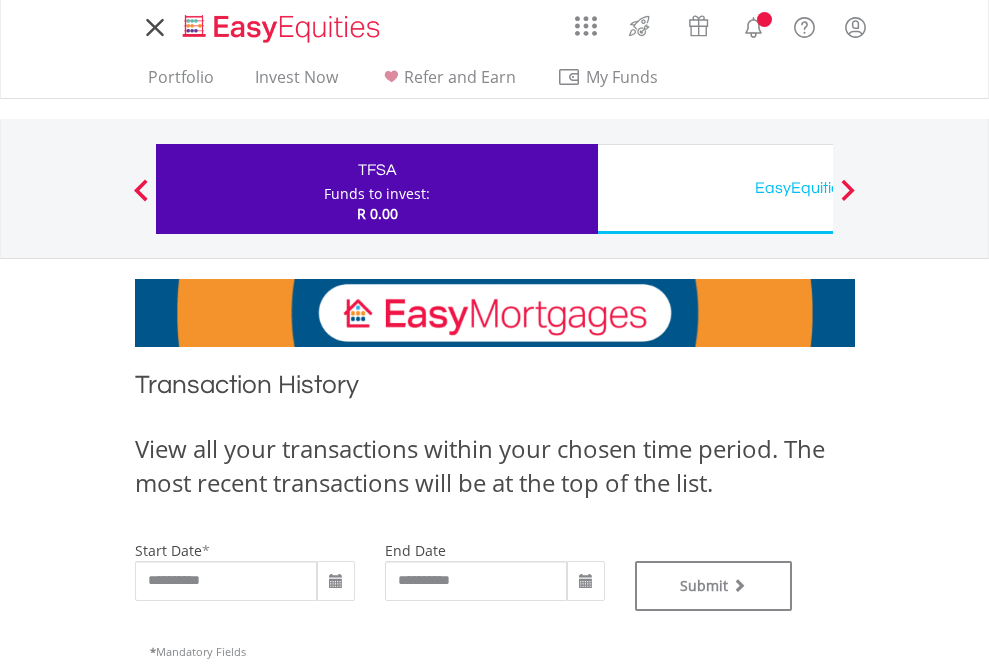 scroll, scrollTop: 0, scrollLeft: 0, axis: both 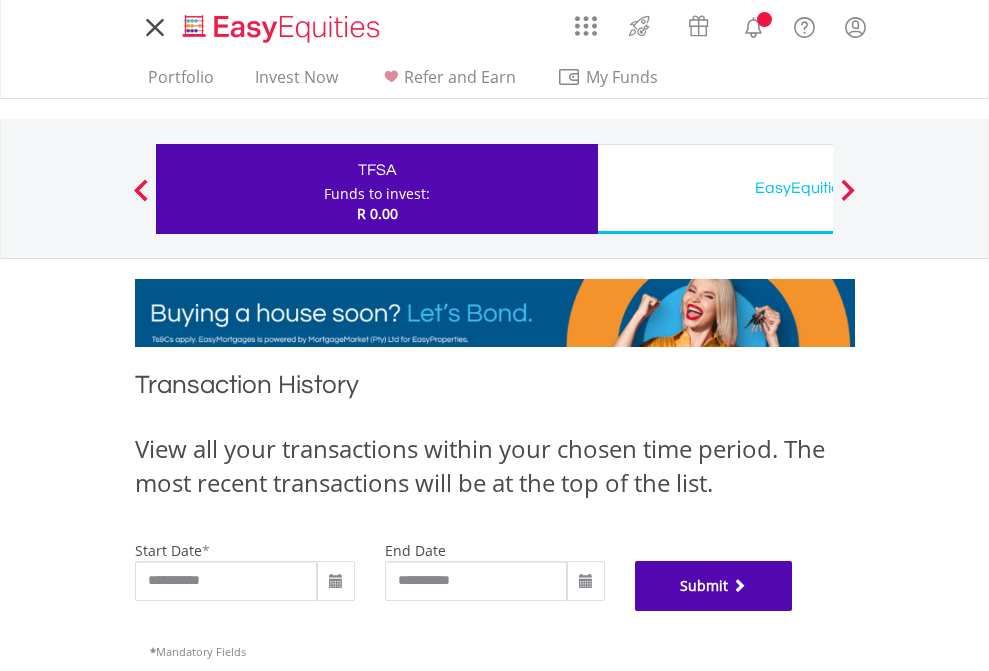 click on "Submit" at bounding box center [714, 586] 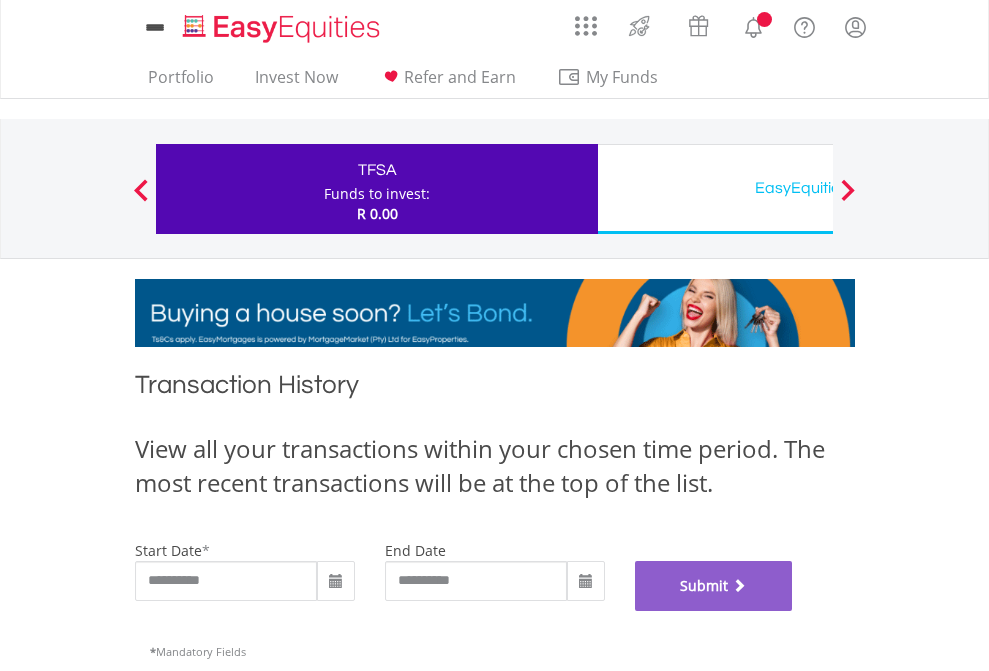 scroll, scrollTop: 811, scrollLeft: 0, axis: vertical 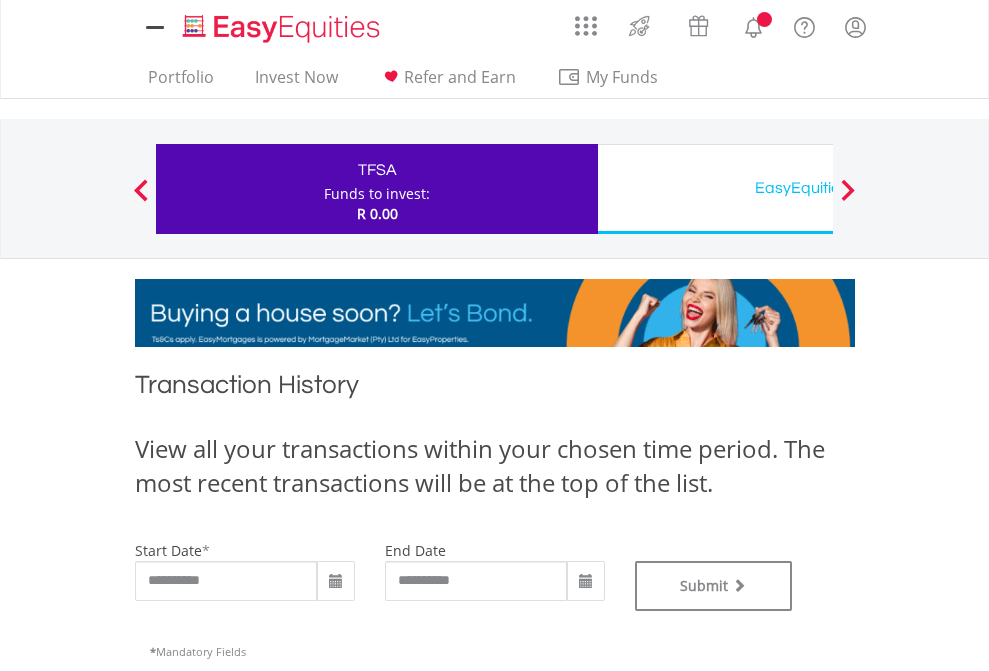 click on "EasyEquities USD" at bounding box center (818, 188) 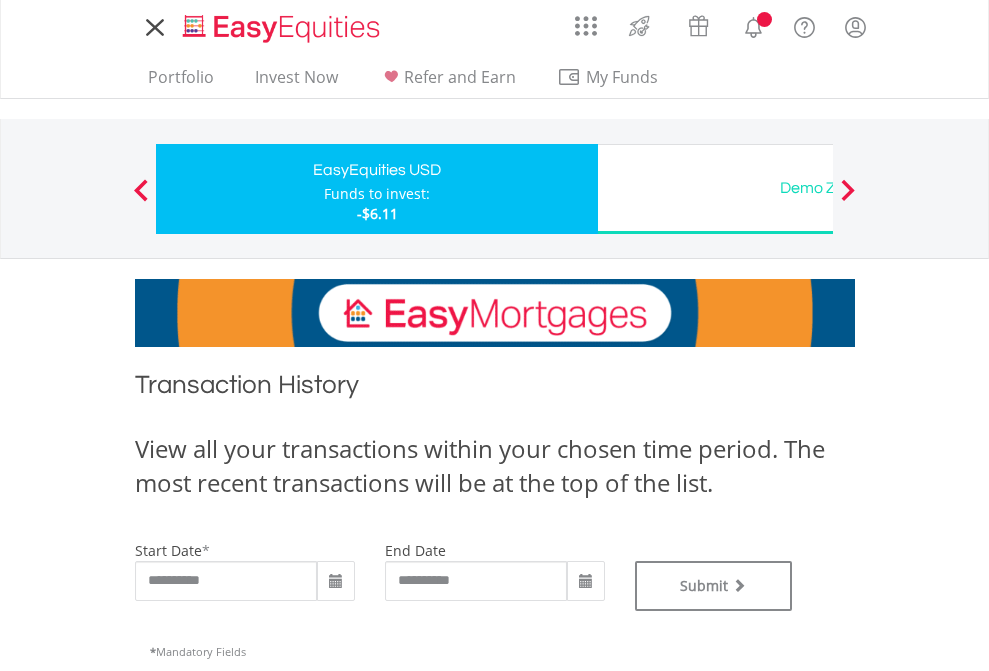 scroll, scrollTop: 0, scrollLeft: 0, axis: both 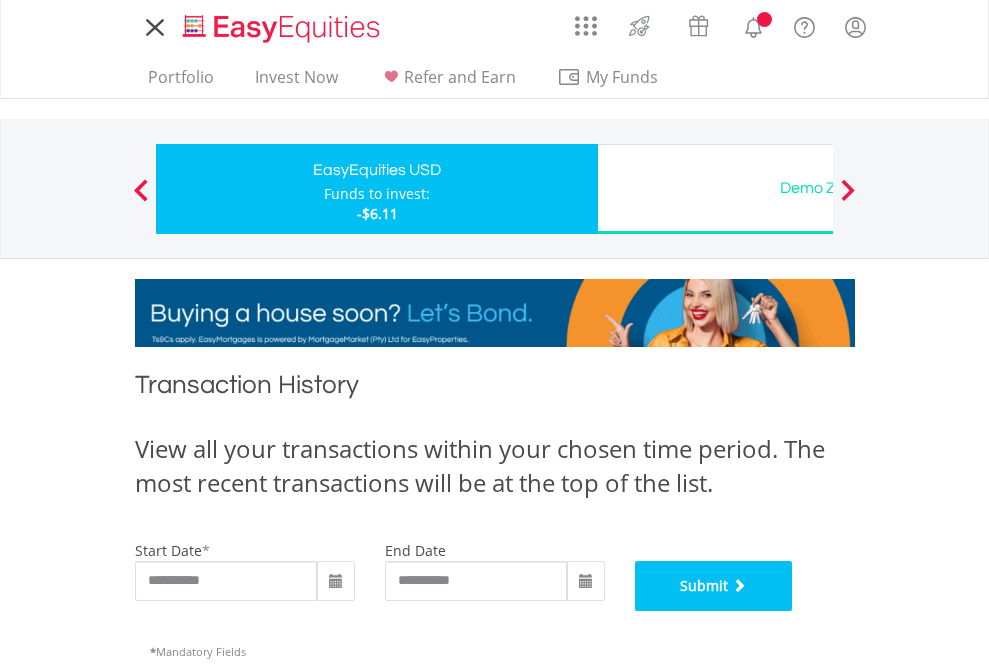 click on "Submit" at bounding box center [714, 586] 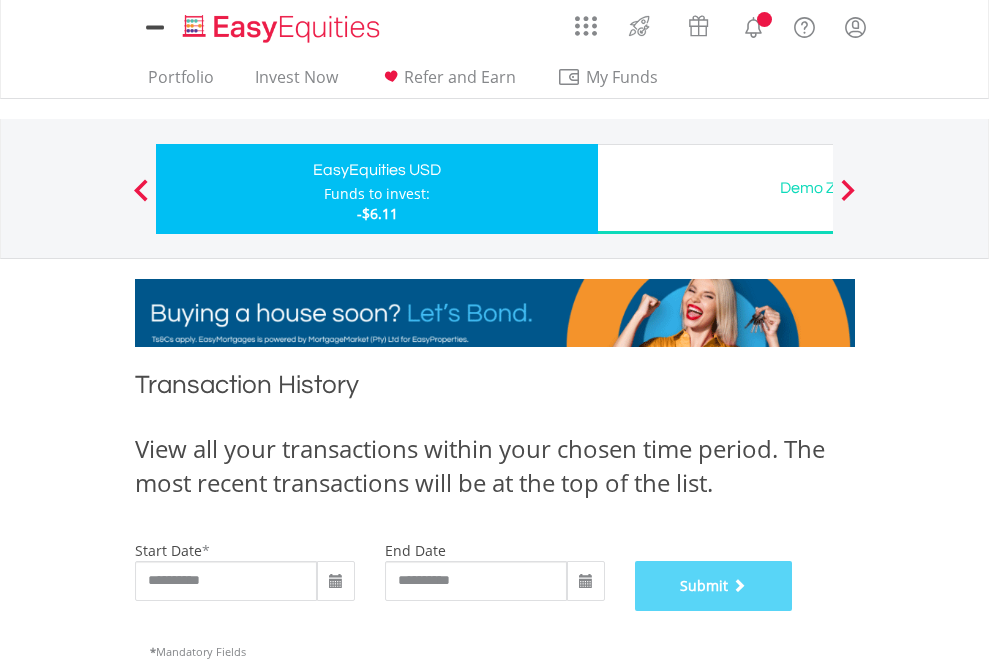 scroll, scrollTop: 811, scrollLeft: 0, axis: vertical 